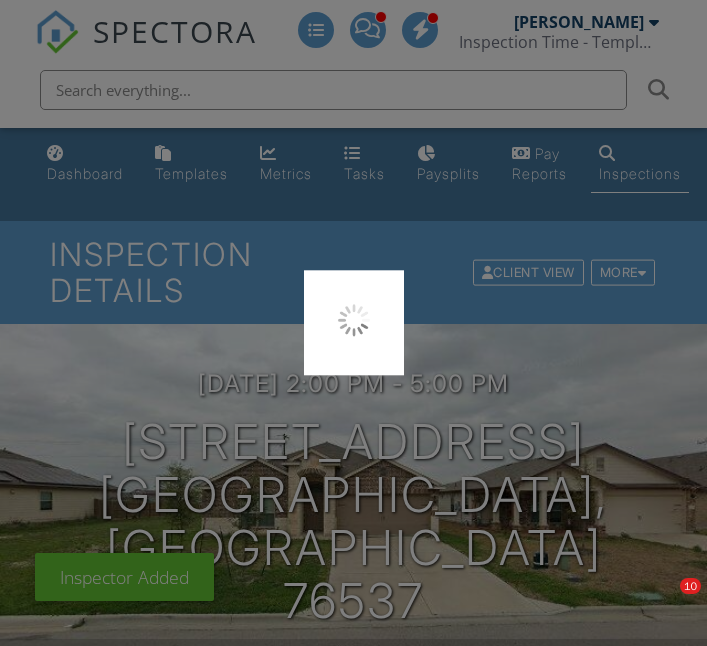scroll, scrollTop: 0, scrollLeft: 0, axis: both 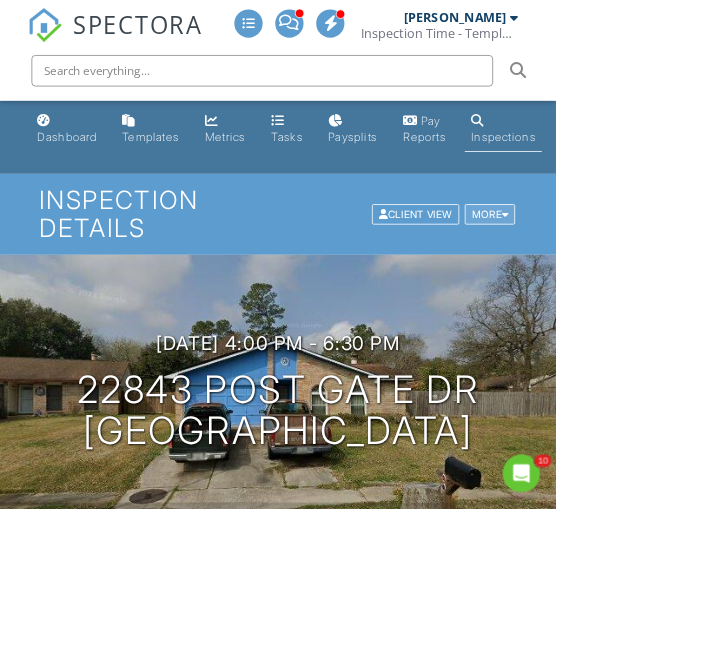 click on "More" at bounding box center [623, 272] 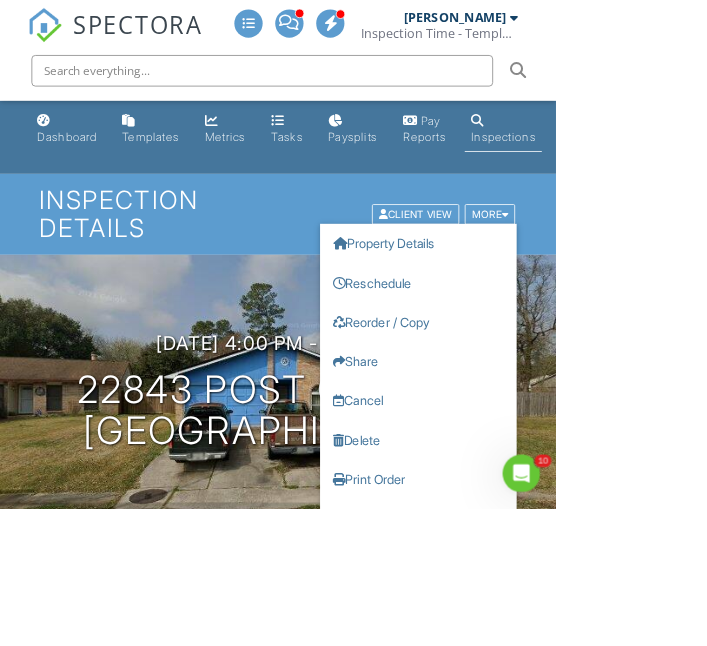 click on "SPECTORA
Aaron Davis
Inspection Time - Temple/Waco
Role:
Inspector
Change Role
Dashboard
New Inspection
Inspections
Calendar
Template Editor
Contacts
Automations
Team
Metrics
Payments
Data Exports
Billing
Conversations
Tasks
Reporting
Advanced
Equipment
Settings
What's New
Sign Out
Change Active Role
Your account has more than one possible role. Please choose how you'd like to view the site:
Company/Agency
City
Role
Dashboard
Templates
Metrics
Tasks
Paysplits
Pay Reports
Inspections
Settings
Support Center
Inspection Details
Client View" at bounding box center (353, 2758) 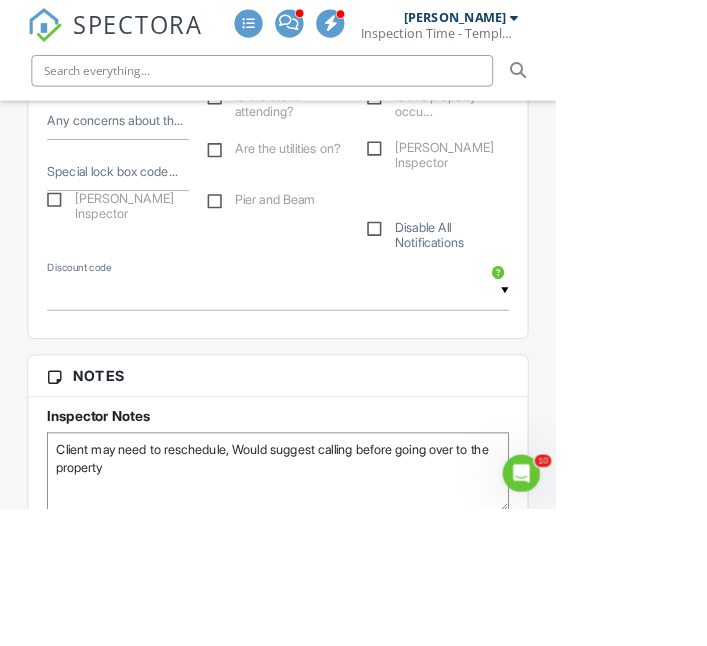 scroll, scrollTop: 1226, scrollLeft: 0, axis: vertical 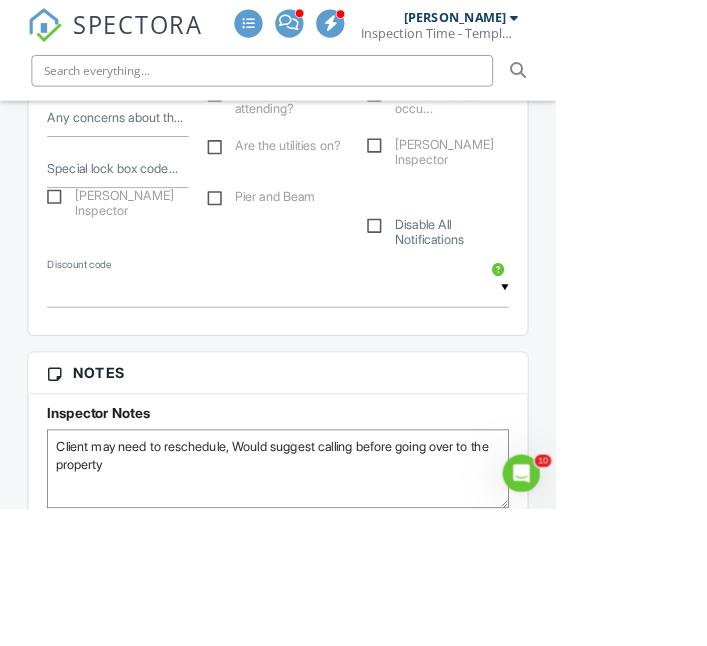 click on "Client may need to reschedule, Would suggest calling before going over to the property" at bounding box center [353, 596] 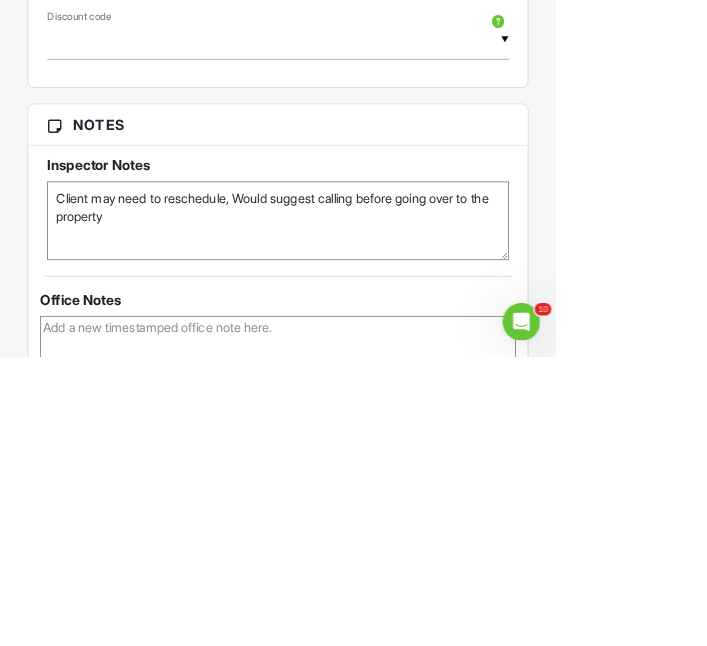 scroll, scrollTop: 1348, scrollLeft: 0, axis: vertical 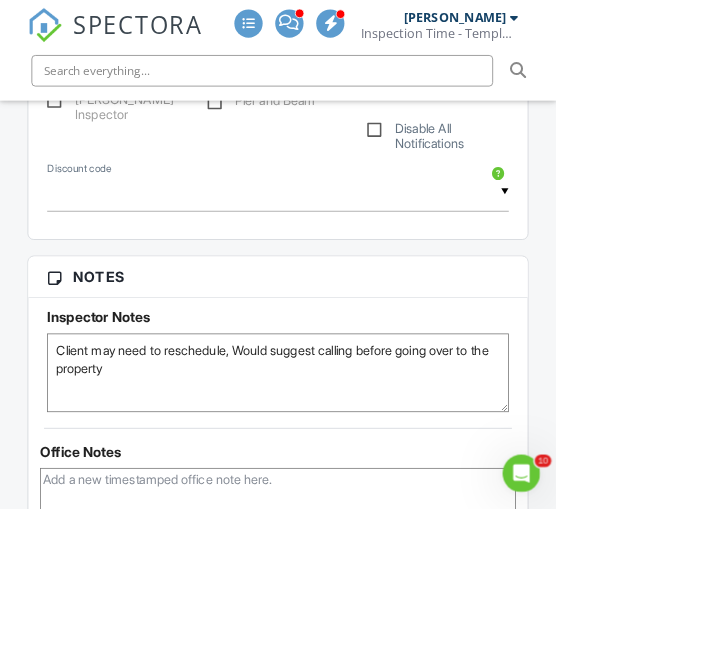 click on "Client may need to reschedule, Would suggest calling before going over to the property" at bounding box center (353, 474) 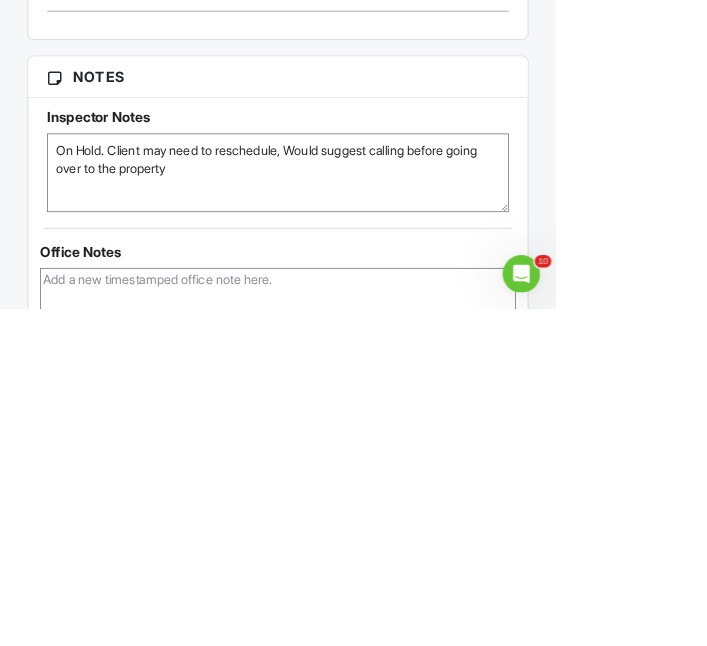 type on "On Hold. Client may need to reschedule, Would suggest calling before going over to the property" 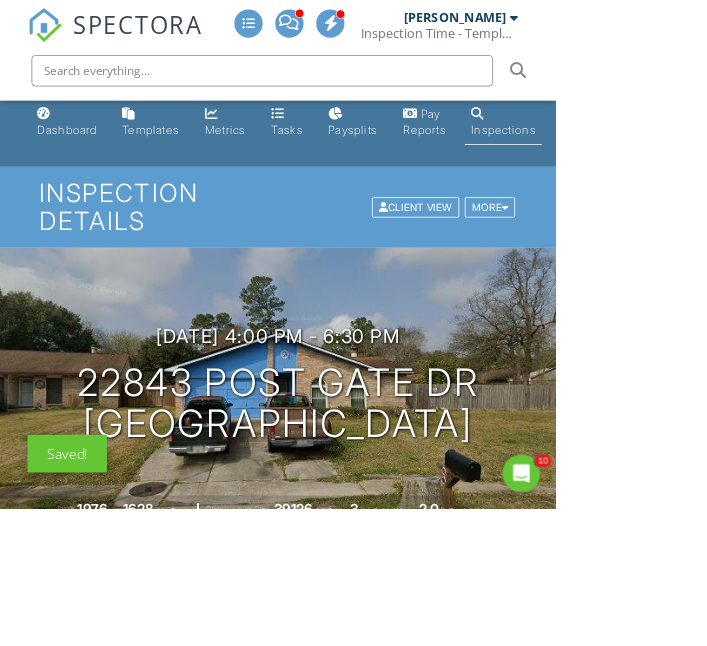 scroll, scrollTop: 0, scrollLeft: 0, axis: both 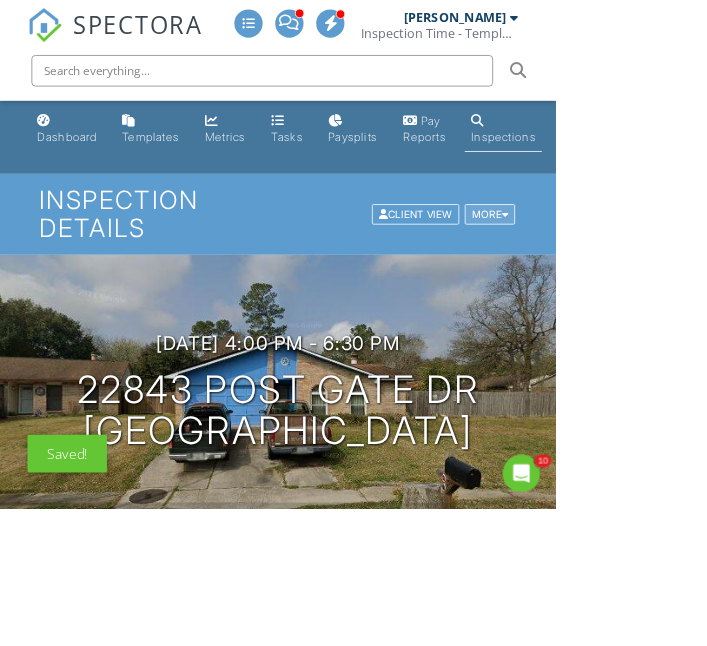 click at bounding box center [642, 272] 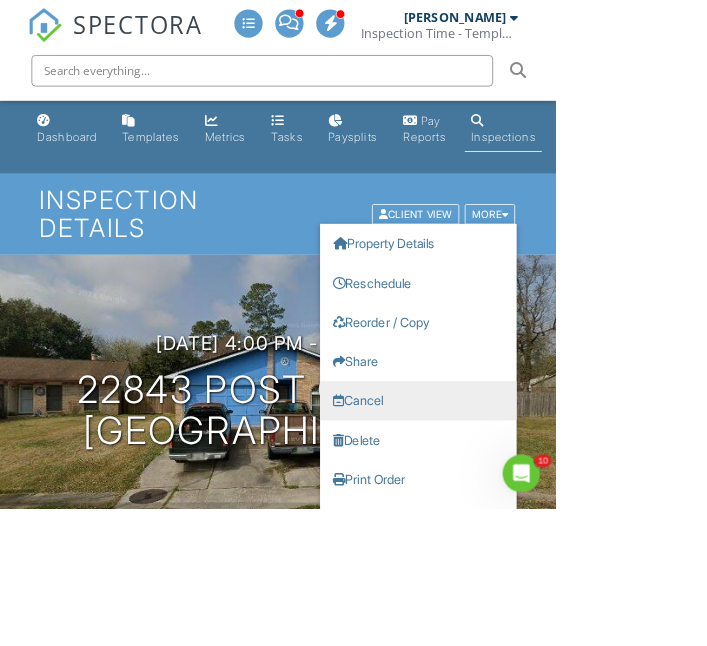 click on "Cancel" at bounding box center (532, 509) 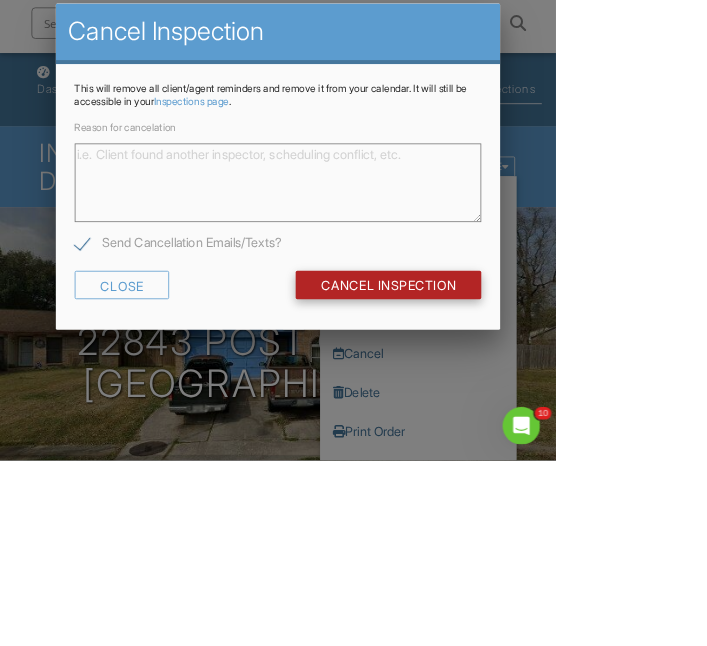 click on "Cancel Inspection" at bounding box center [494, 423] 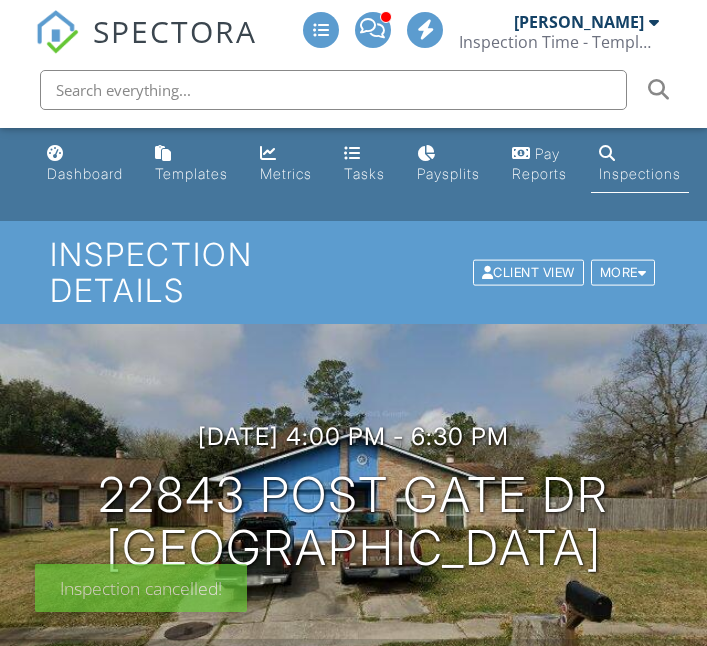 scroll, scrollTop: 0, scrollLeft: 0, axis: both 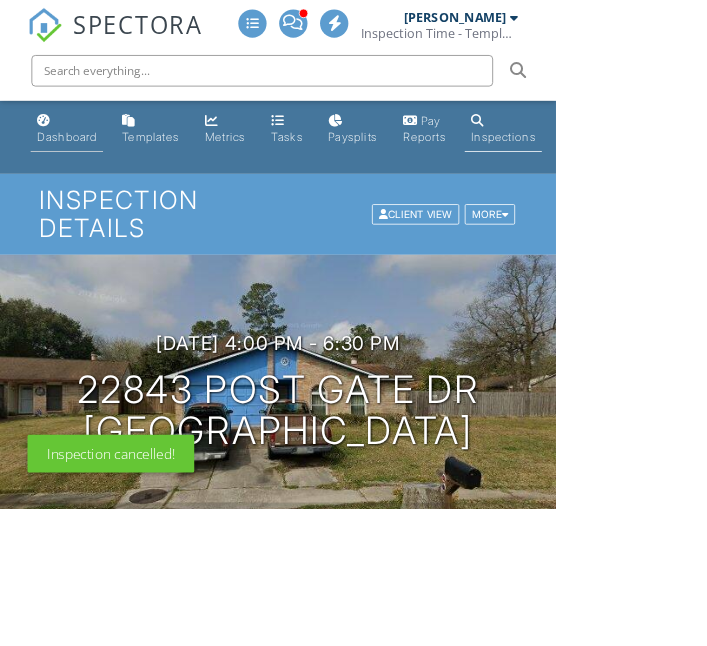 click on "Dashboard" at bounding box center (85, 164) 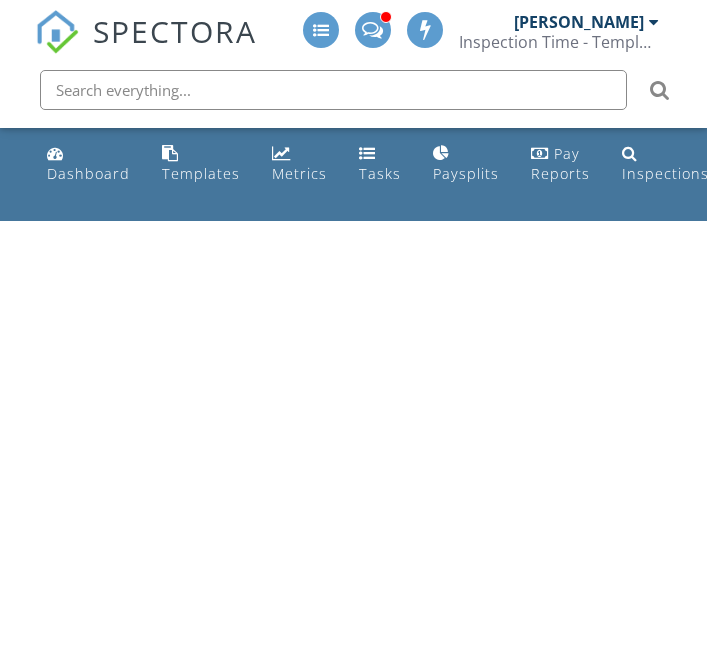 scroll, scrollTop: 0, scrollLeft: 0, axis: both 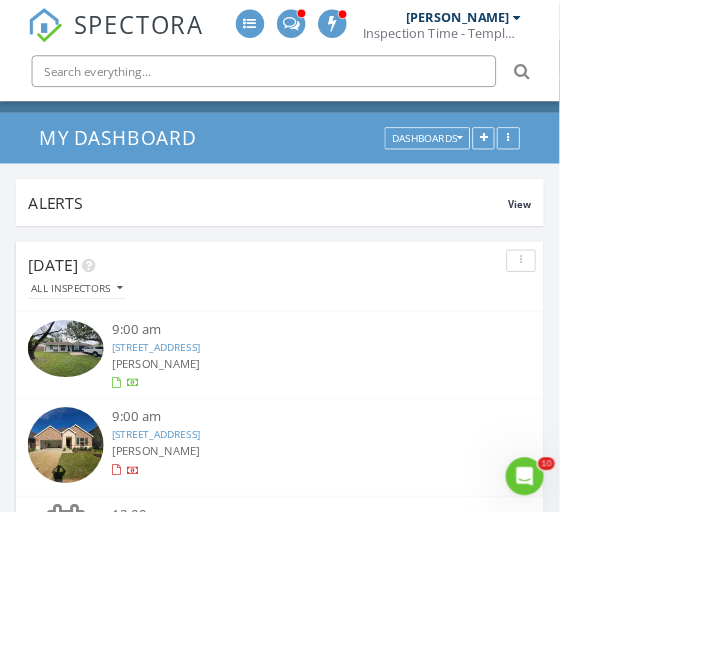 click on "[STREET_ADDRESS]" at bounding box center [197, 439] 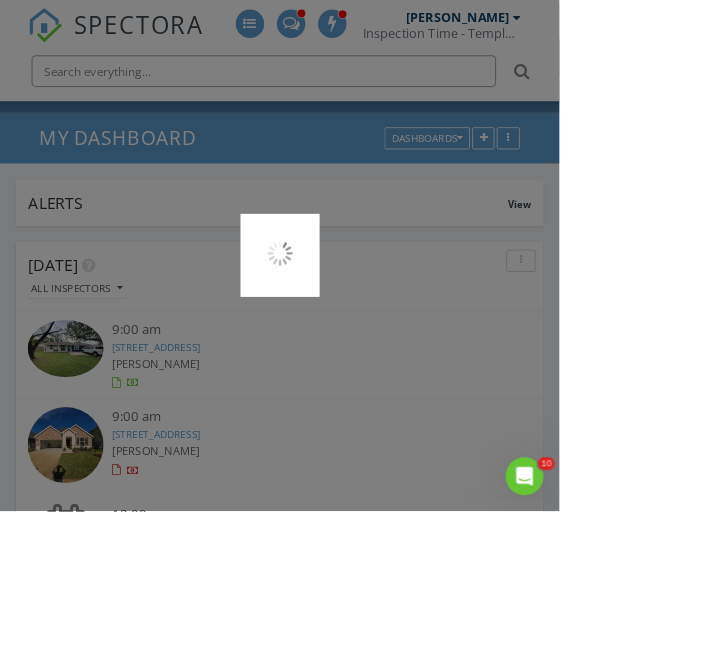 scroll, scrollTop: 199, scrollLeft: 0, axis: vertical 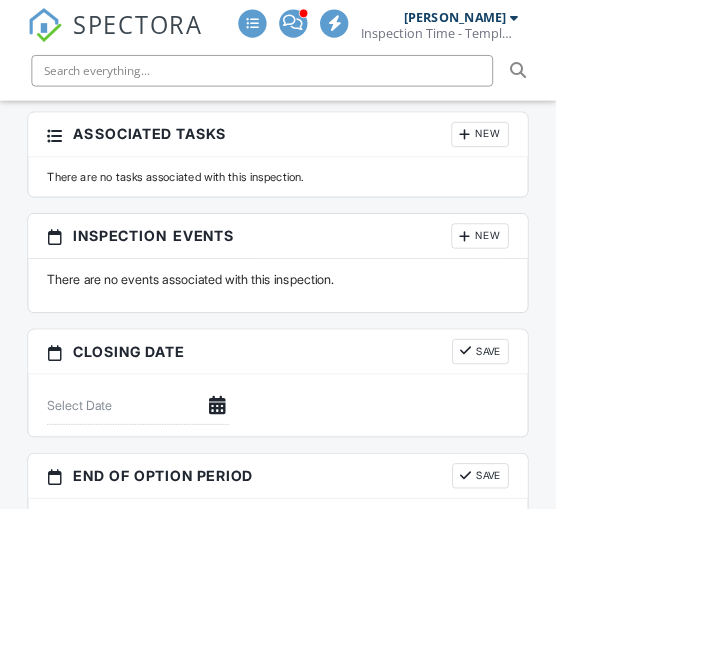 click on "New" at bounding box center (420, 763) 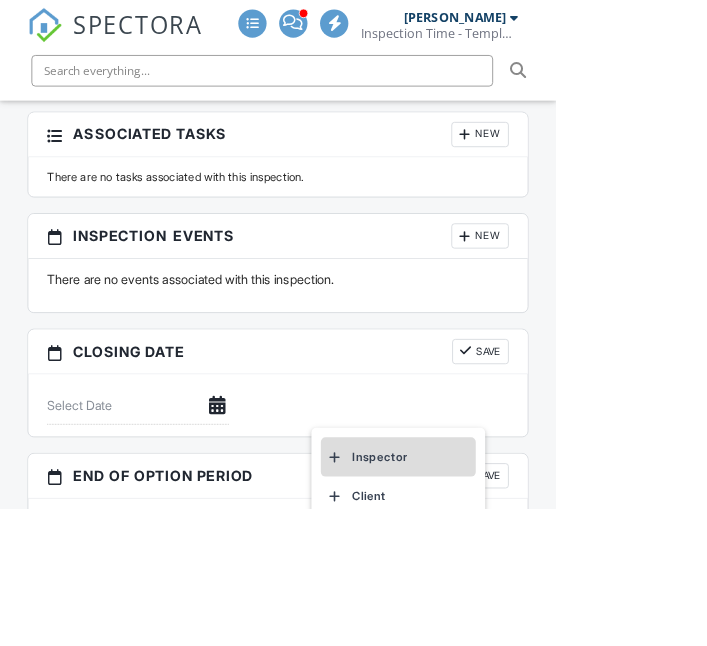 click on "Inspector" at bounding box center [506, 581] 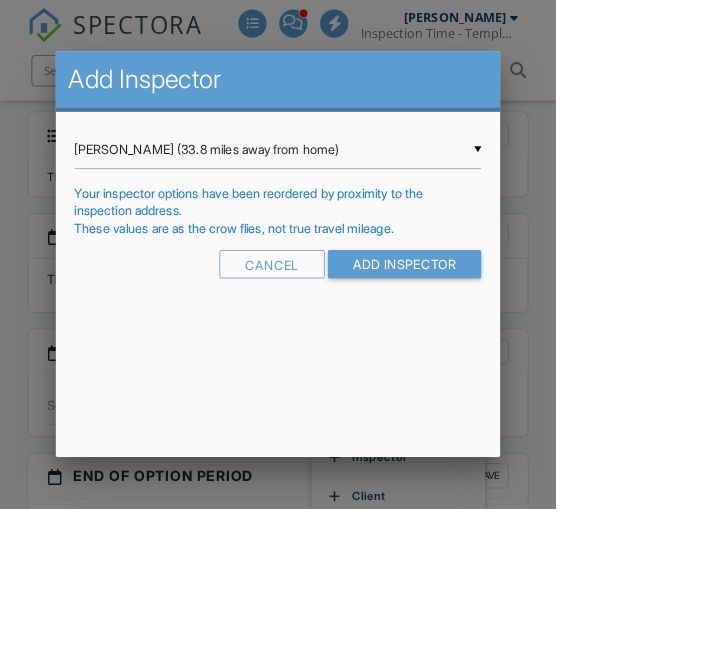 click on "Thanh Duong (33.8 miles away from home)" at bounding box center [354, 190] 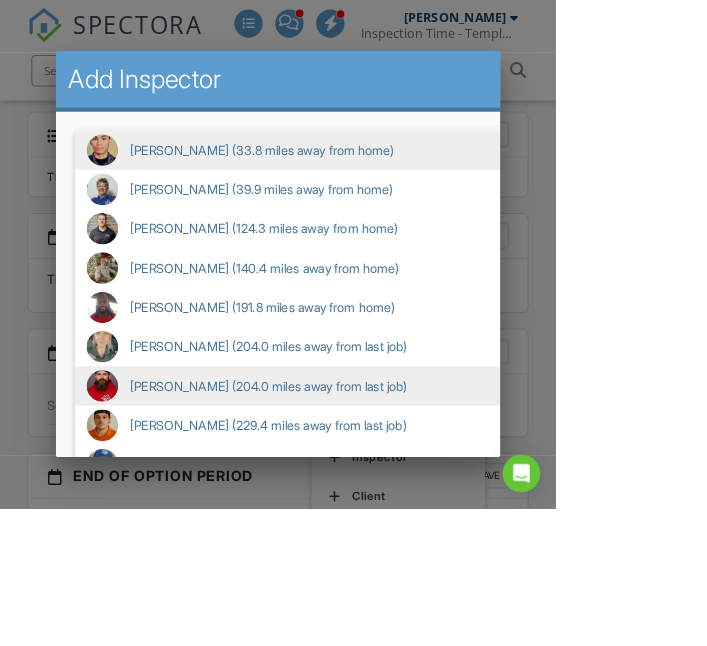 click on "Aaron Davis (204.0 miles away from last job)" at bounding box center (430, 491) 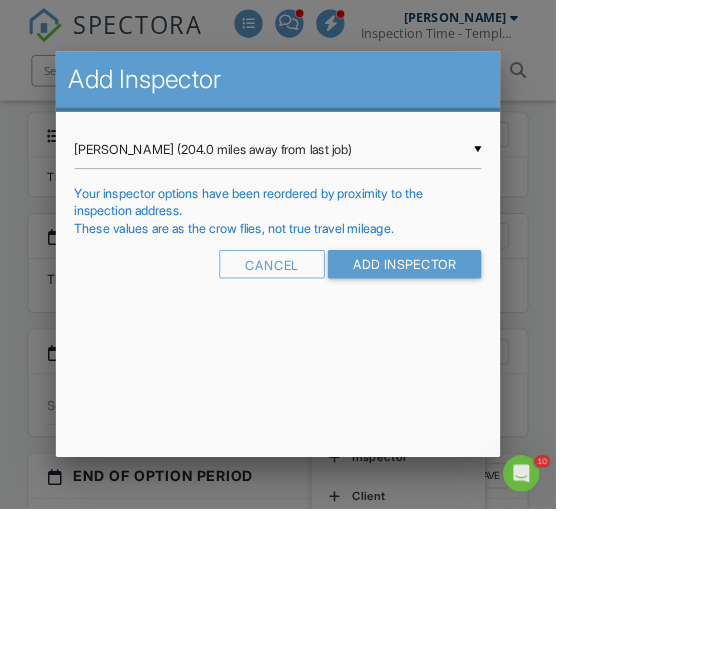 scroll, scrollTop: 0, scrollLeft: 0, axis: both 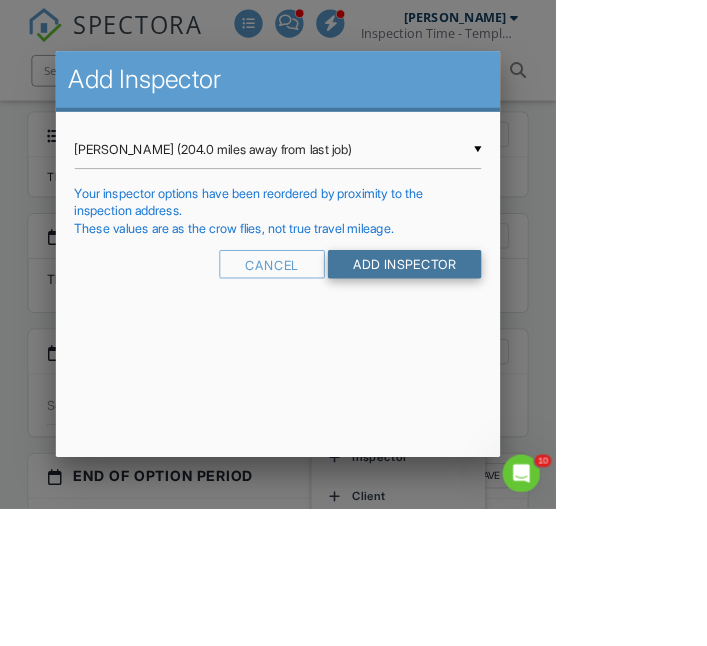 click on "Add Inspector" at bounding box center (515, 336) 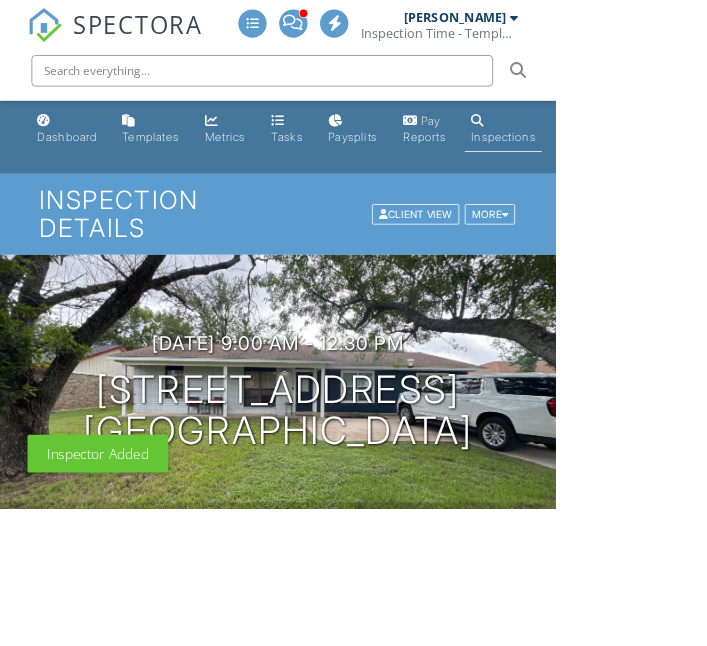 scroll, scrollTop: 523, scrollLeft: 0, axis: vertical 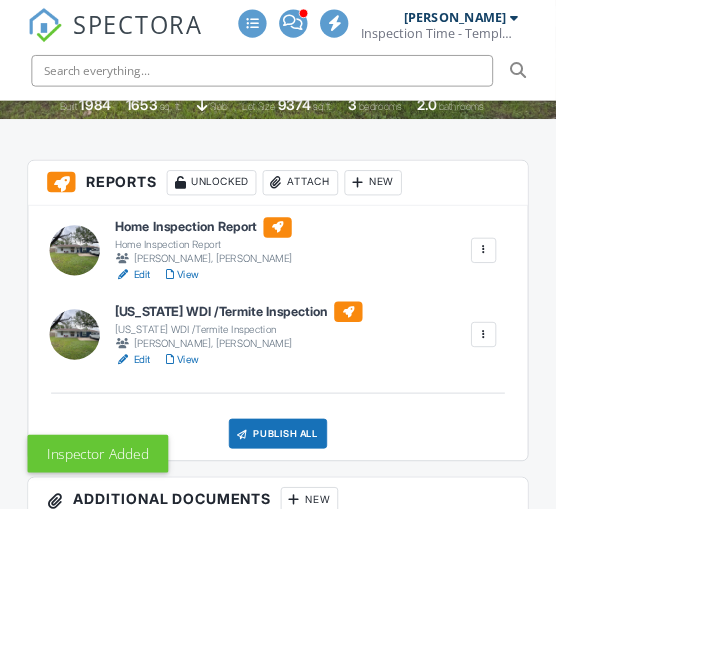click at bounding box center [615, 425] 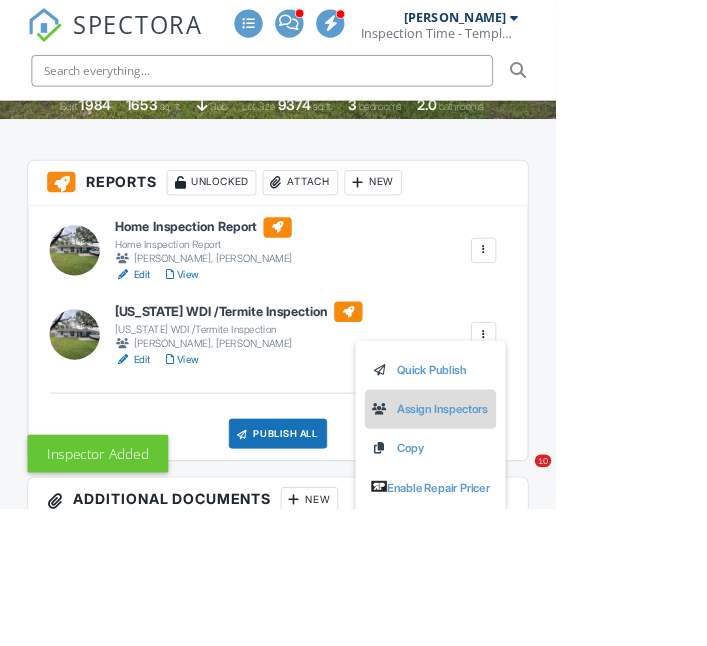 click on "Assign Inspectors" at bounding box center [547, 520] 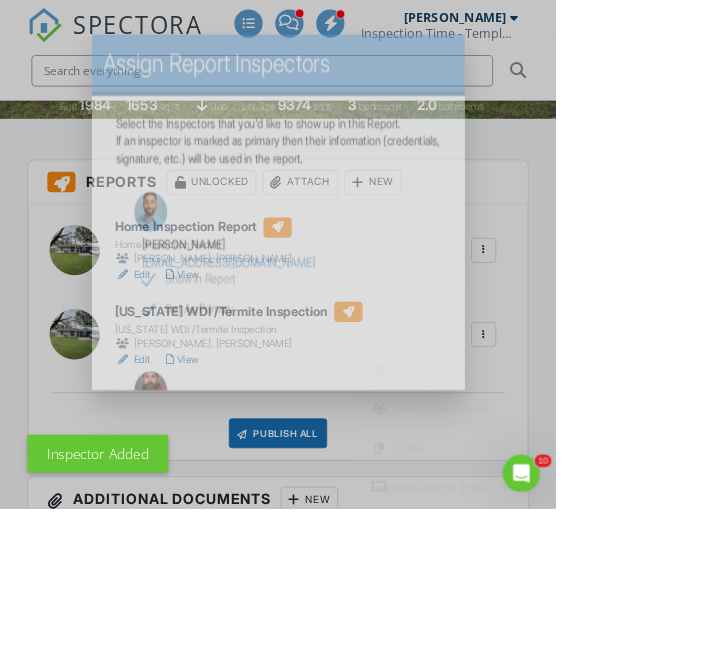 scroll, scrollTop: 0, scrollLeft: 0, axis: both 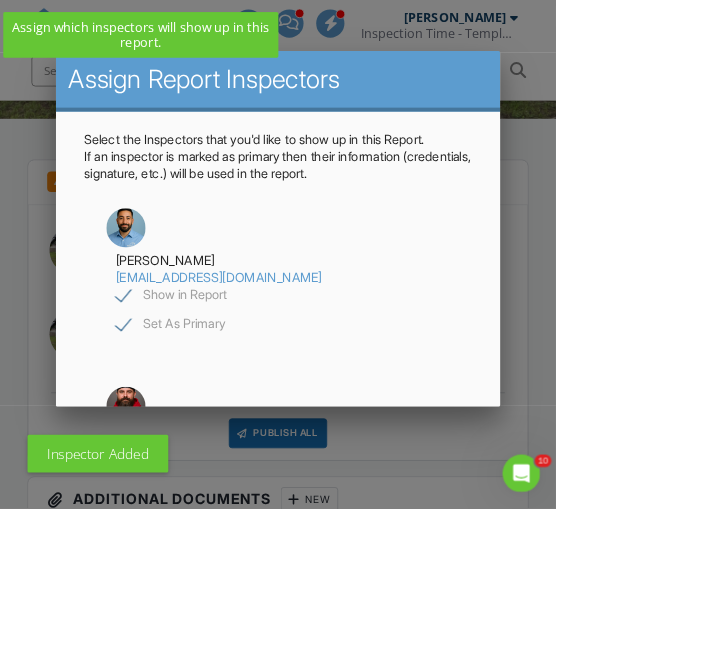 click on "Set As Primary" at bounding box center [216, 414] 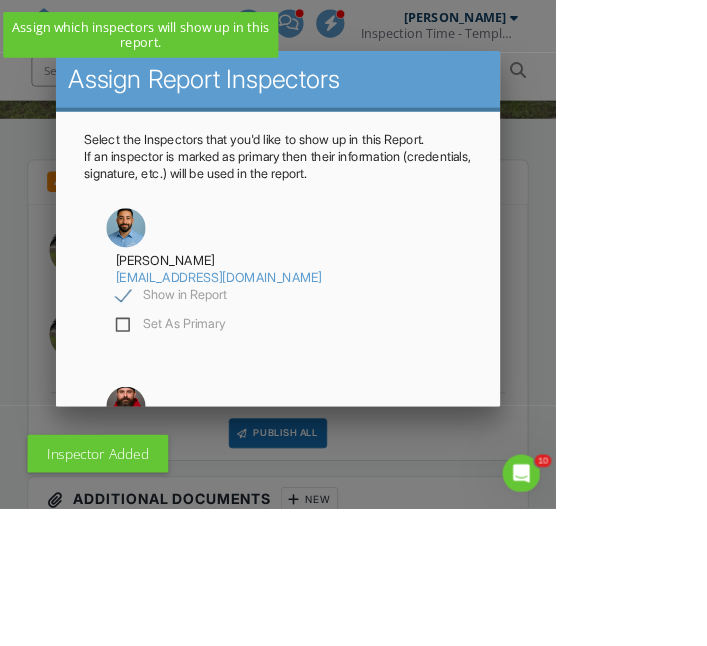 checkbox on "false" 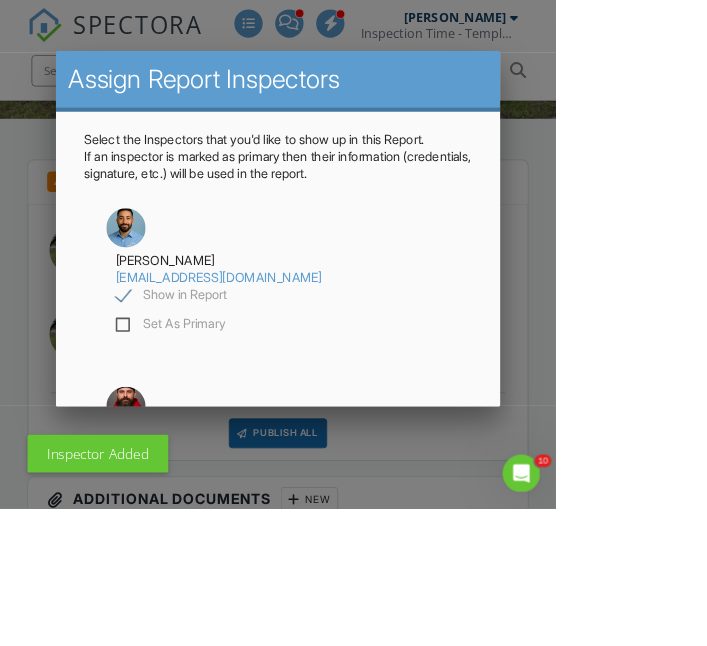 click on "Show in Report" at bounding box center [218, 377] 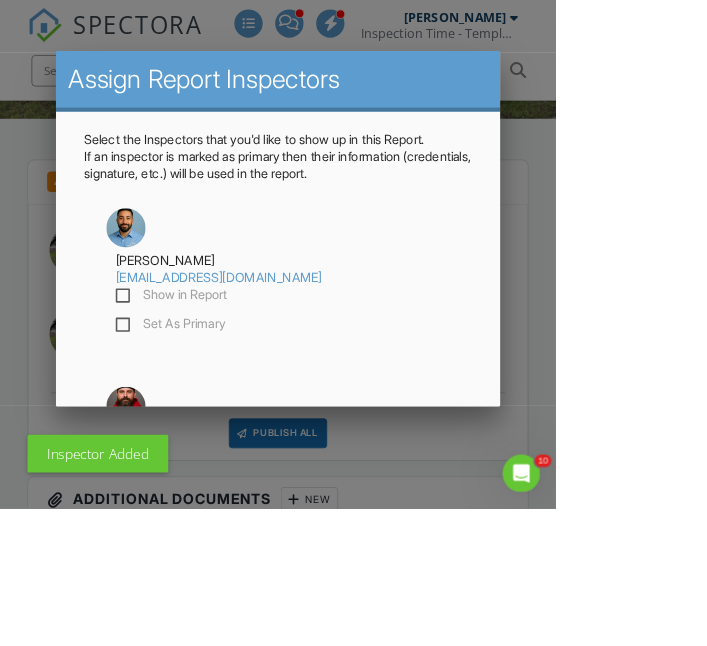 checkbox on "false" 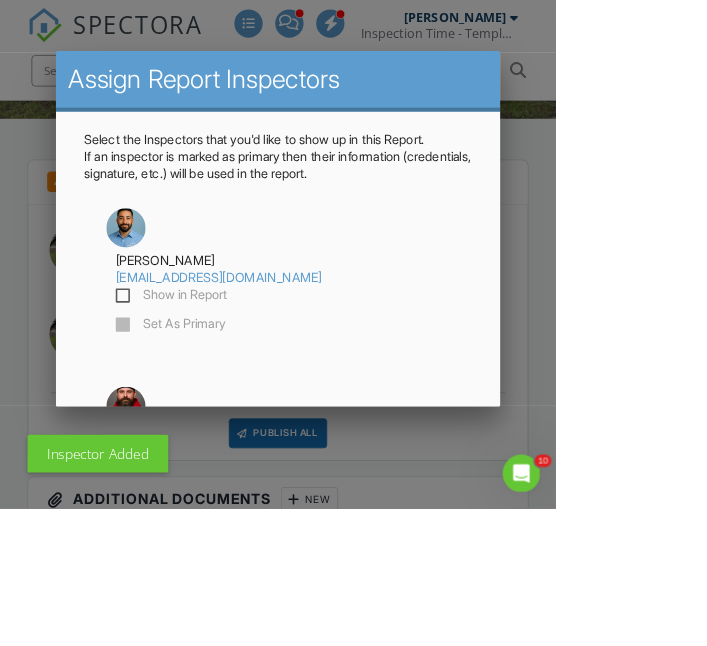 click on "Set As Primary" at bounding box center [216, 642] 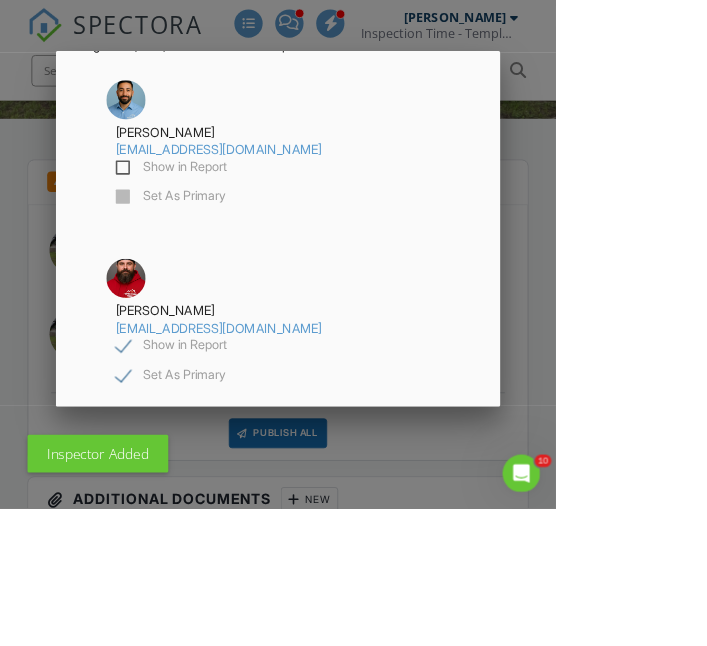 scroll, scrollTop: 164, scrollLeft: 0, axis: vertical 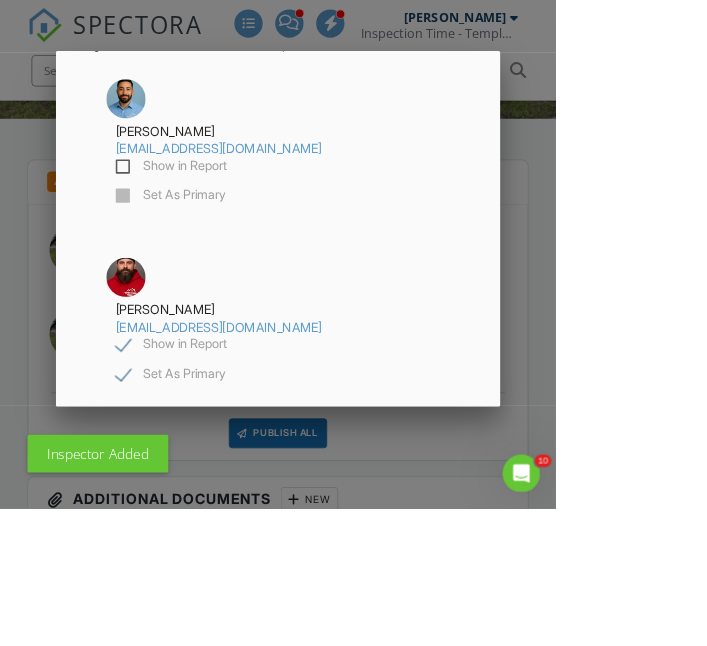 click on "Save" at bounding box center (354, 567) 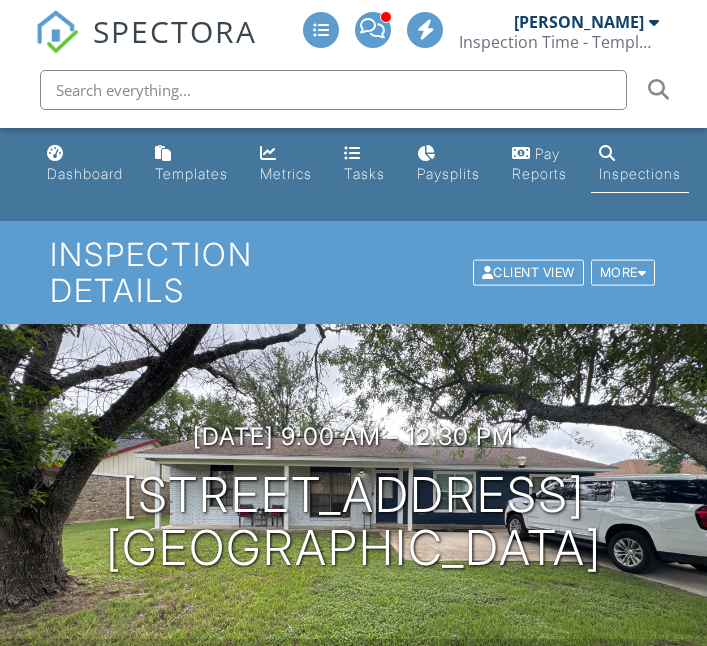 scroll, scrollTop: 610, scrollLeft: 0, axis: vertical 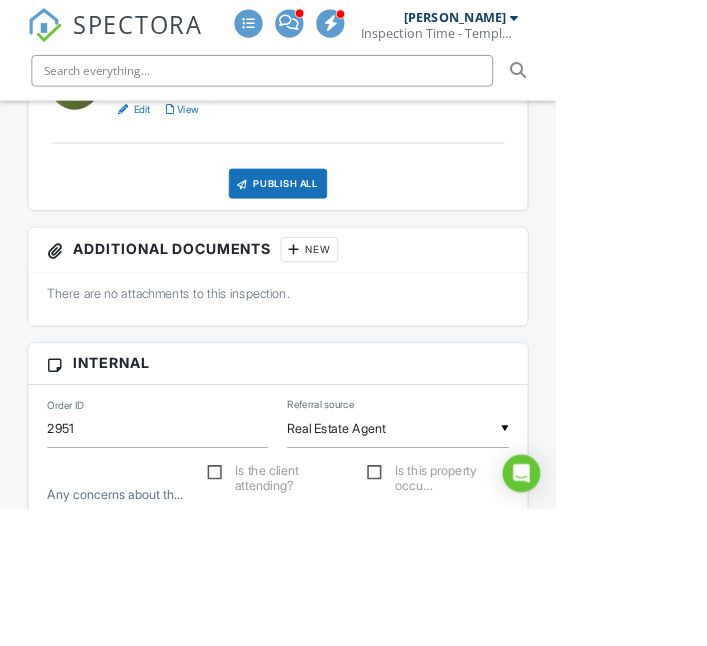 click on "[PERSON_NAME] Inspector" at bounding box center [149, 732] 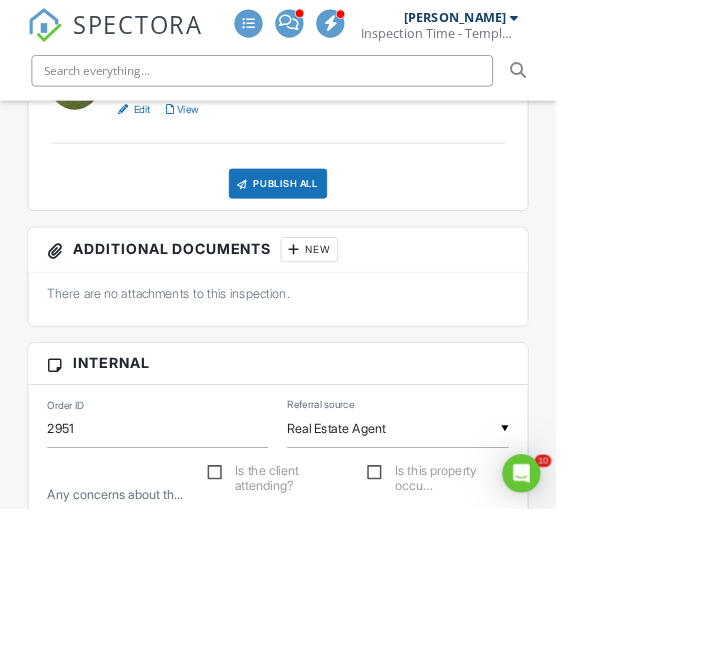 scroll, scrollTop: 0, scrollLeft: 0, axis: both 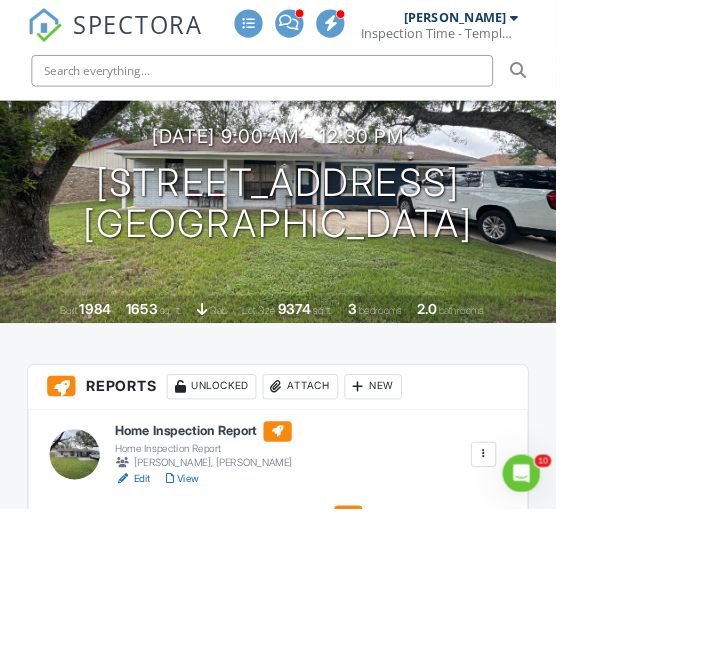 click at bounding box center [615, 685] 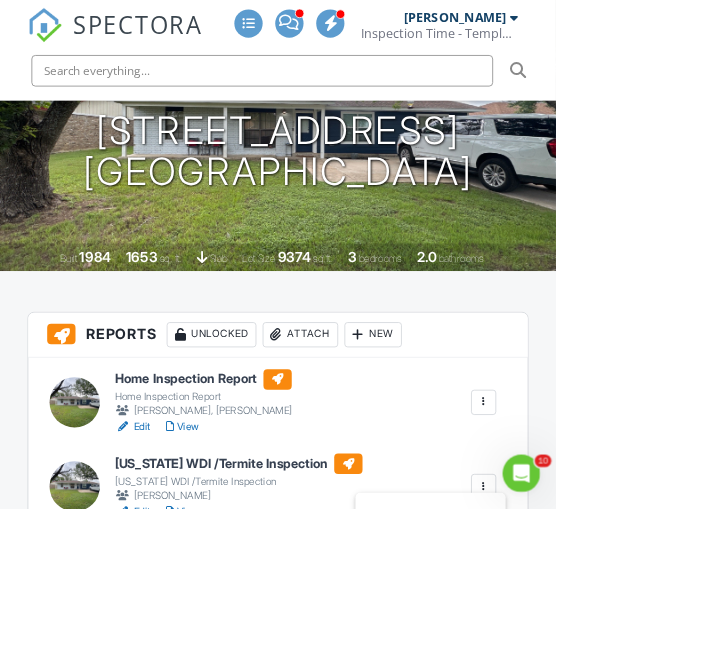 scroll, scrollTop: 330, scrollLeft: 0, axis: vertical 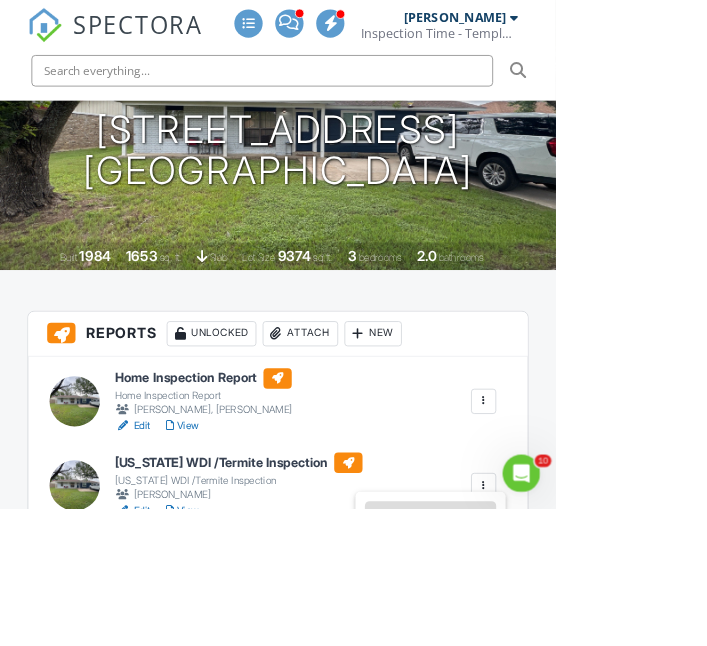 click on "Quick Publish" at bounding box center (547, 663) 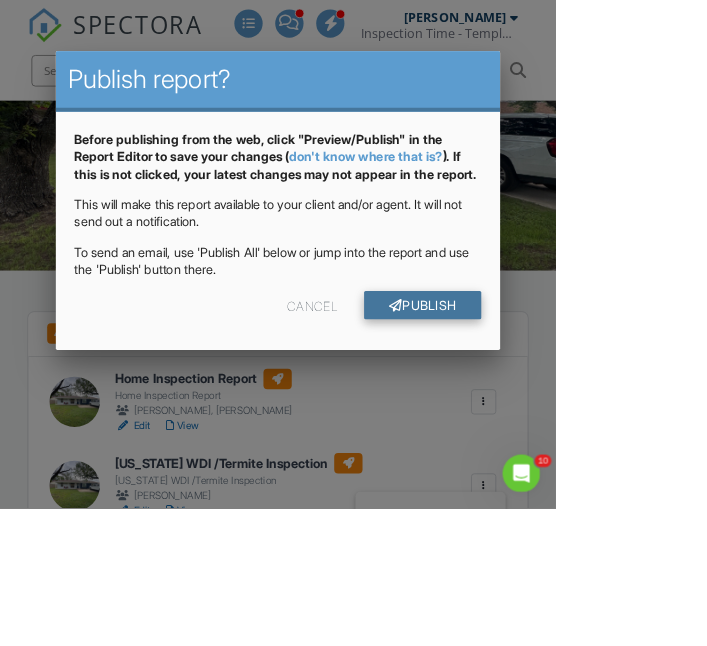 click on "Publish" at bounding box center (537, 388) 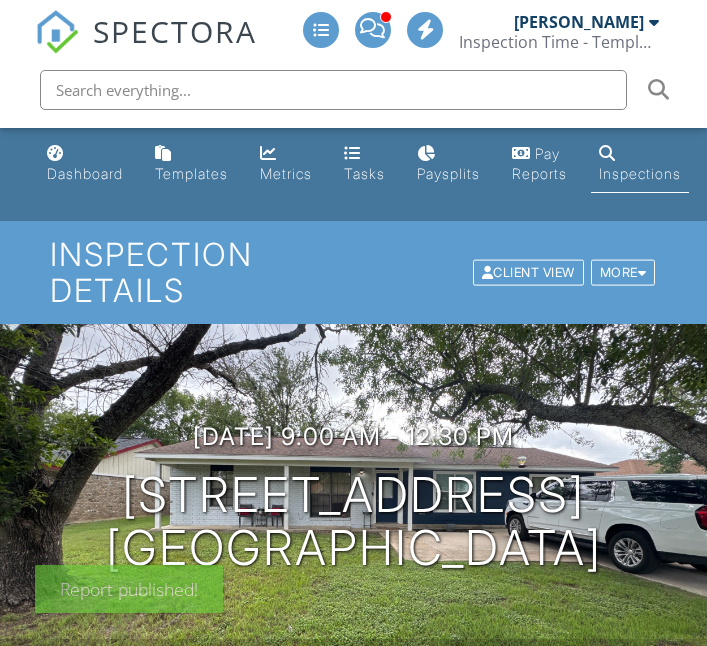 scroll, scrollTop: 0, scrollLeft: 0, axis: both 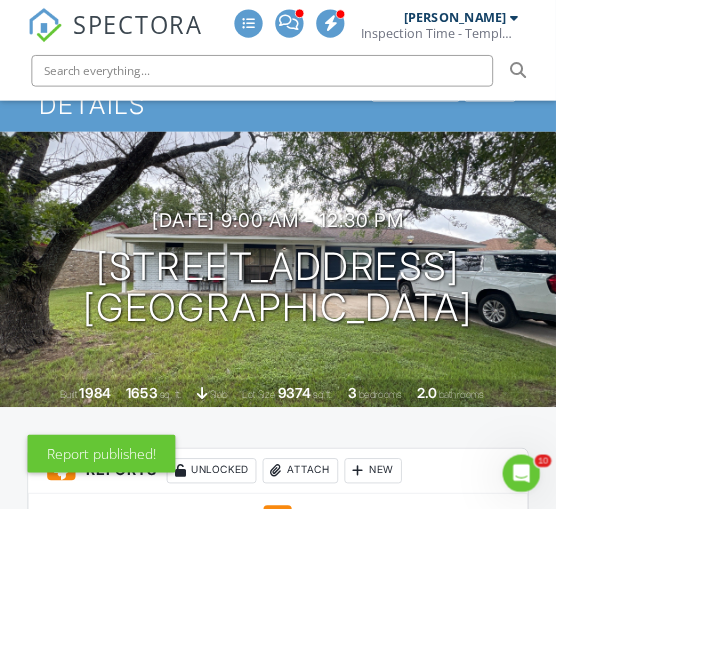 click at bounding box center [615, 685] 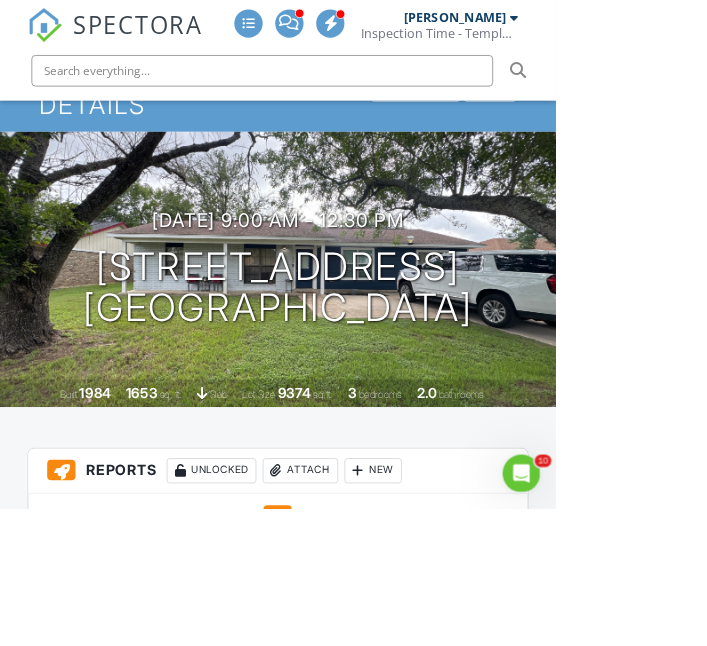 click on "Assign Inspectors" at bounding box center [547, 780] 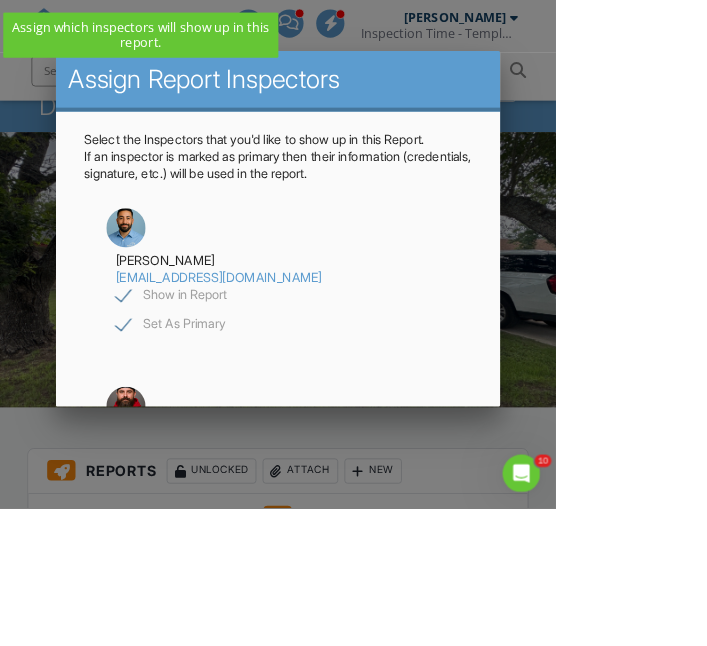 click on "Show in Report" at bounding box center [218, 604] 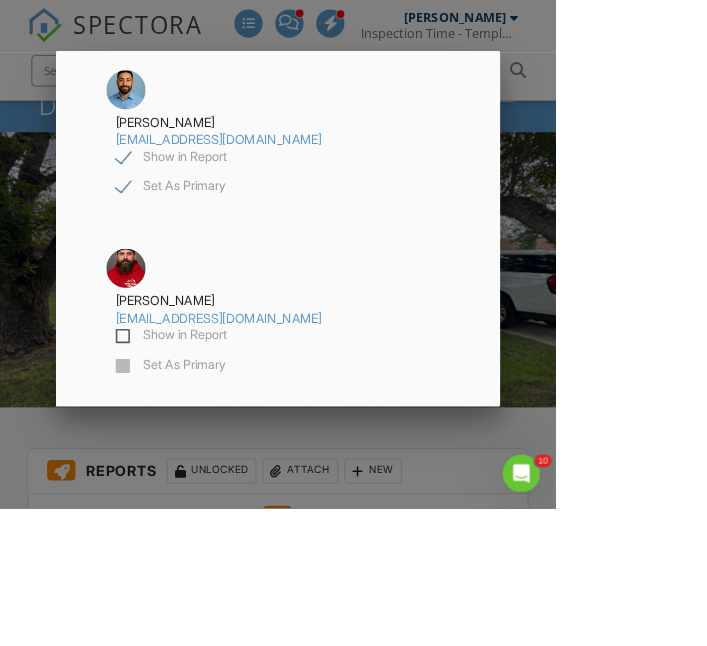 click on "Save" at bounding box center [354, 555] 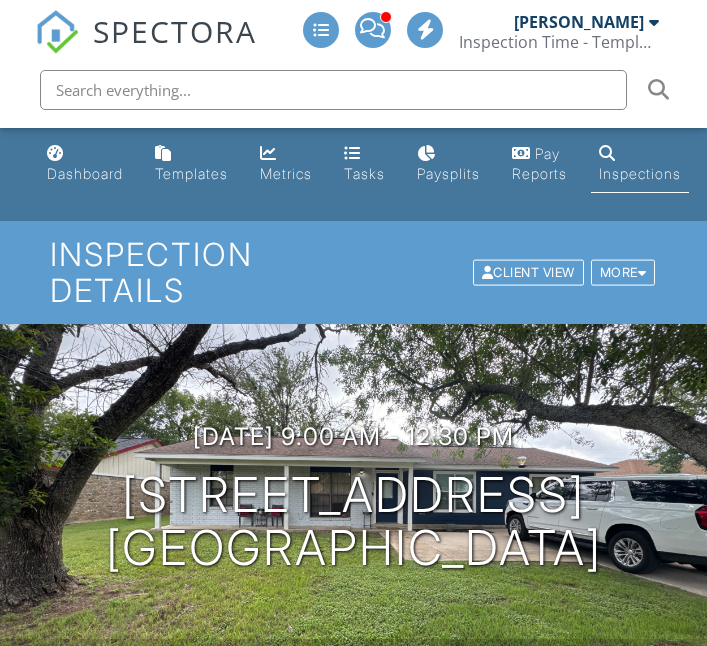 scroll, scrollTop: 156, scrollLeft: 0, axis: vertical 